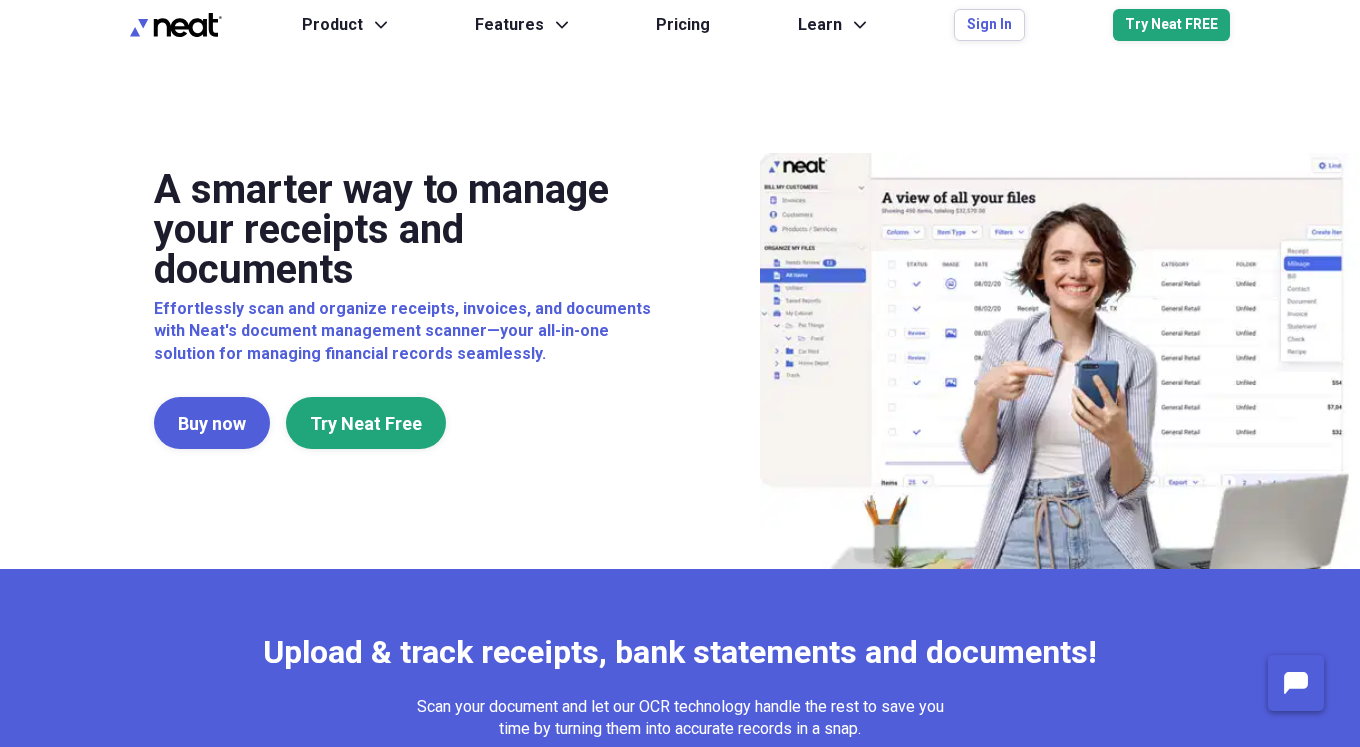 scroll, scrollTop: 0, scrollLeft: 0, axis: both 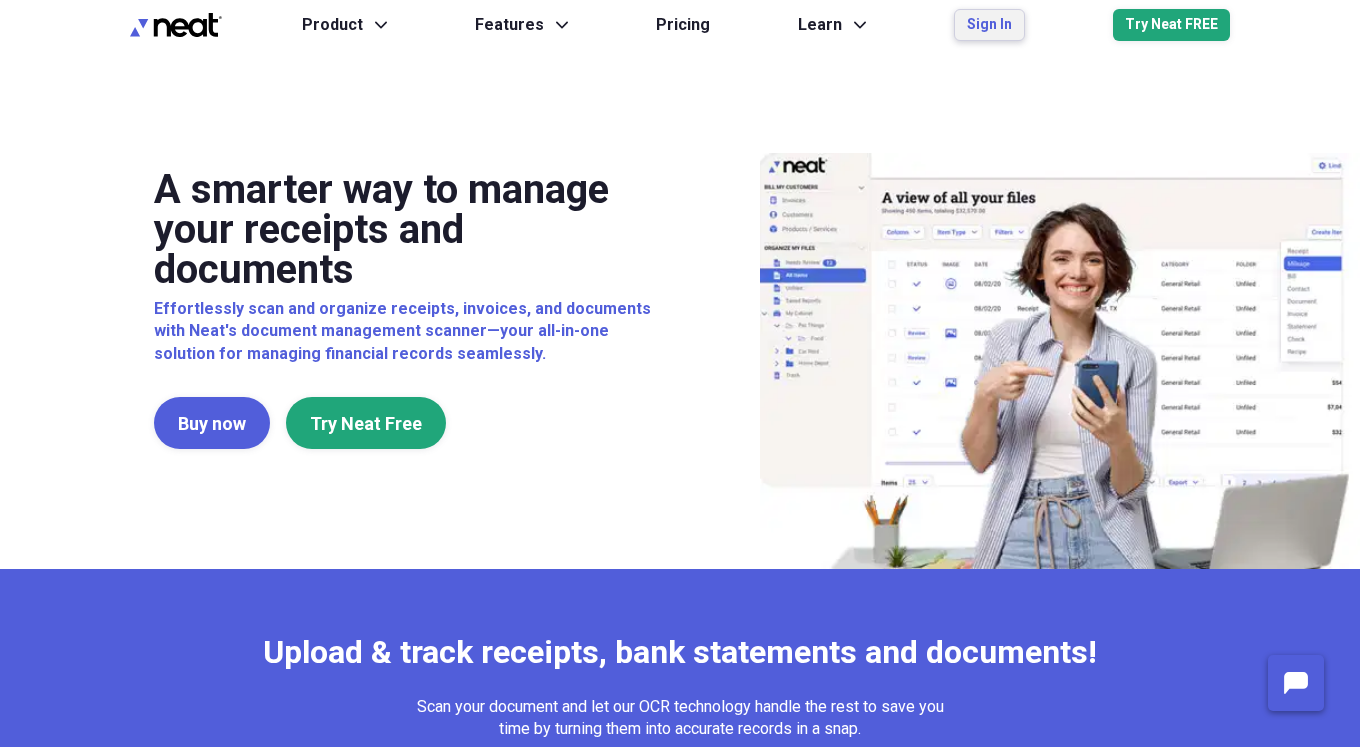 click on "Sign In" at bounding box center [989, 25] 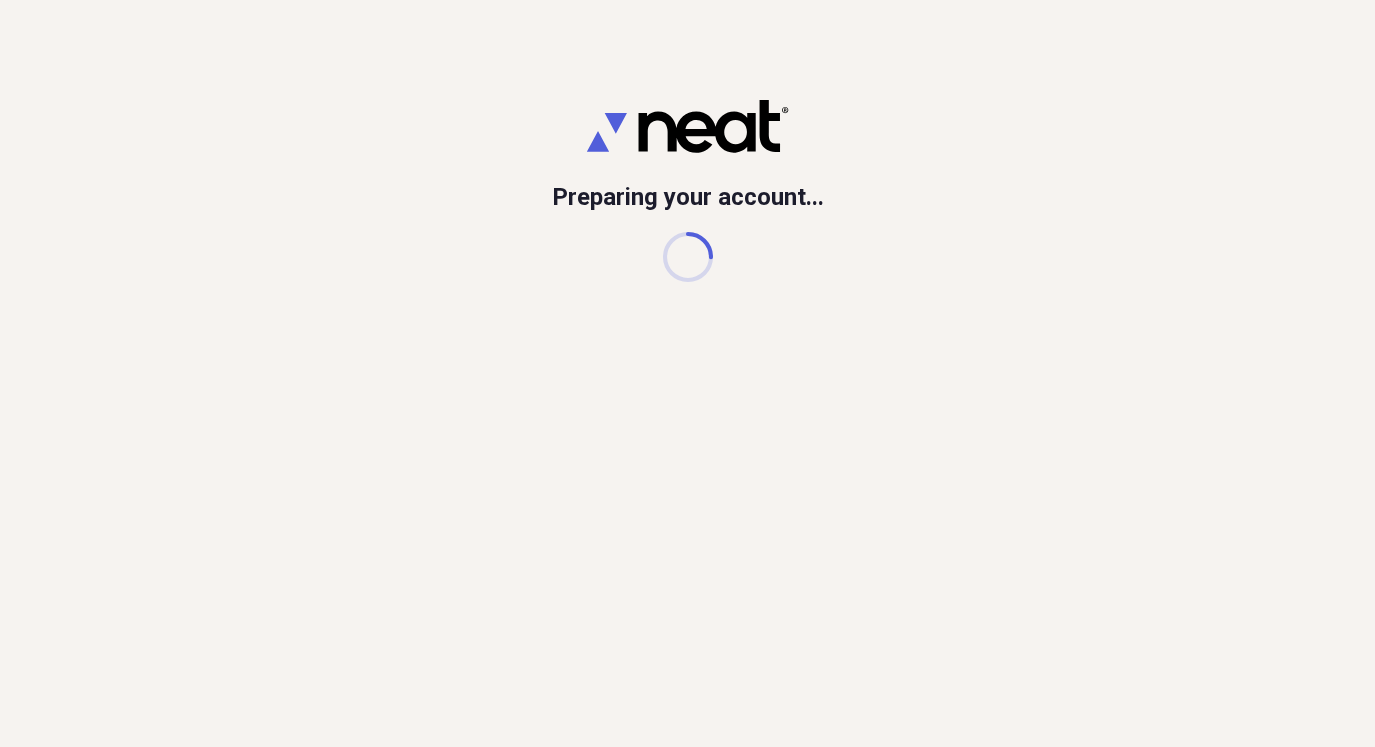 scroll, scrollTop: 0, scrollLeft: 0, axis: both 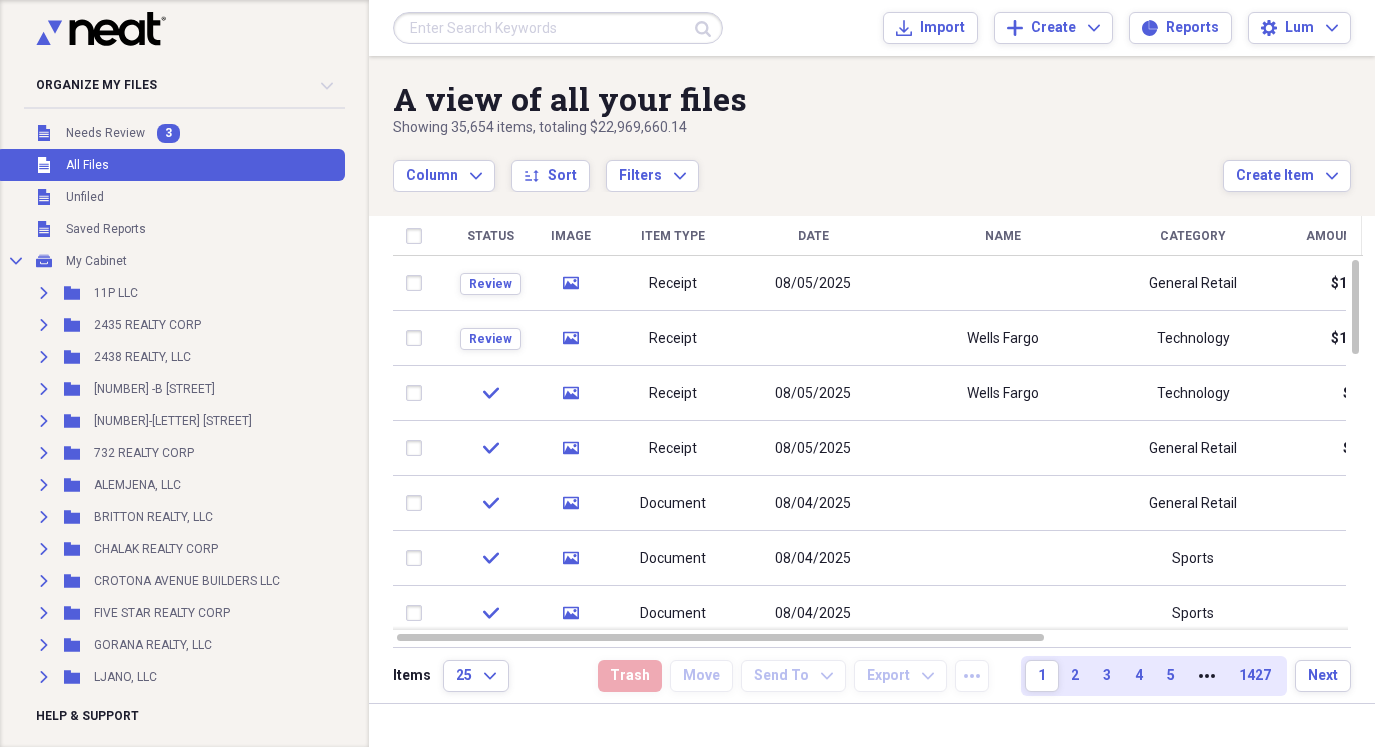 click on "All Files" at bounding box center (87, 165) 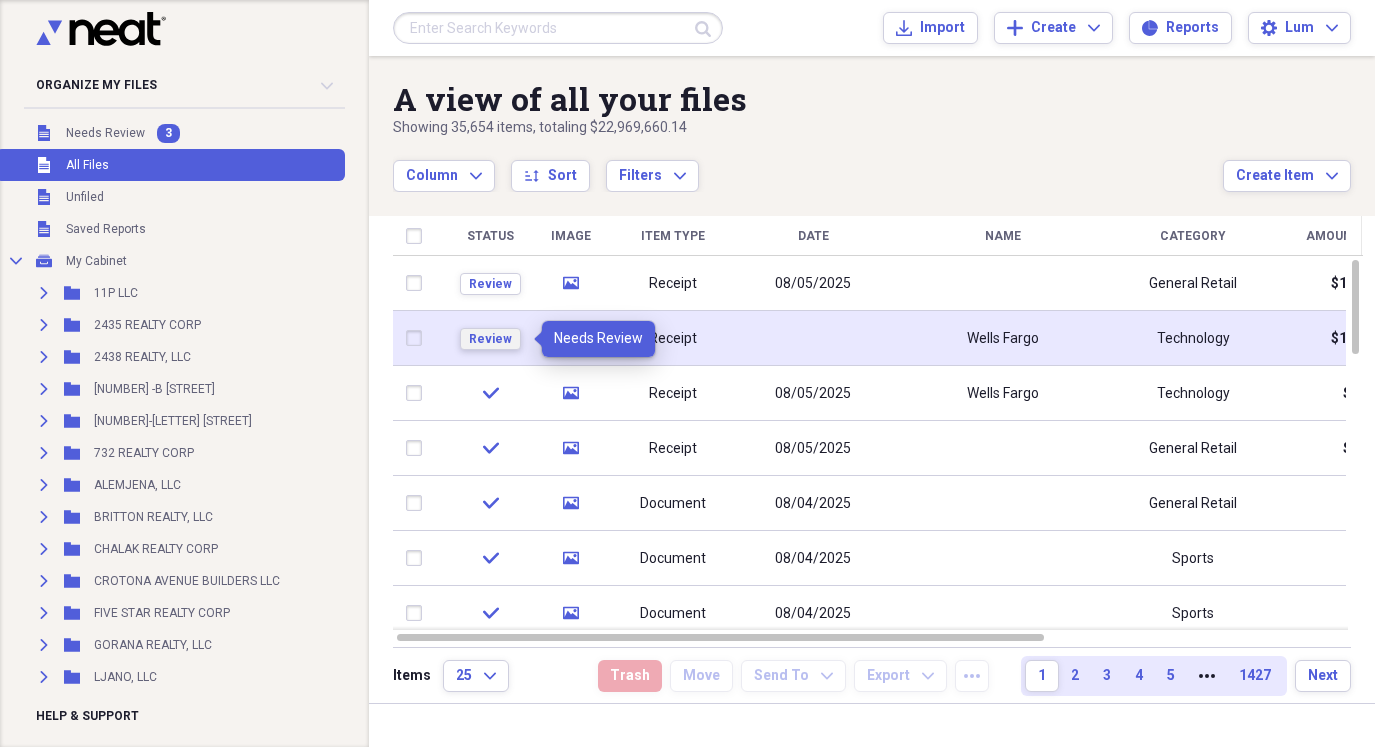 click on "Review" at bounding box center (490, 339) 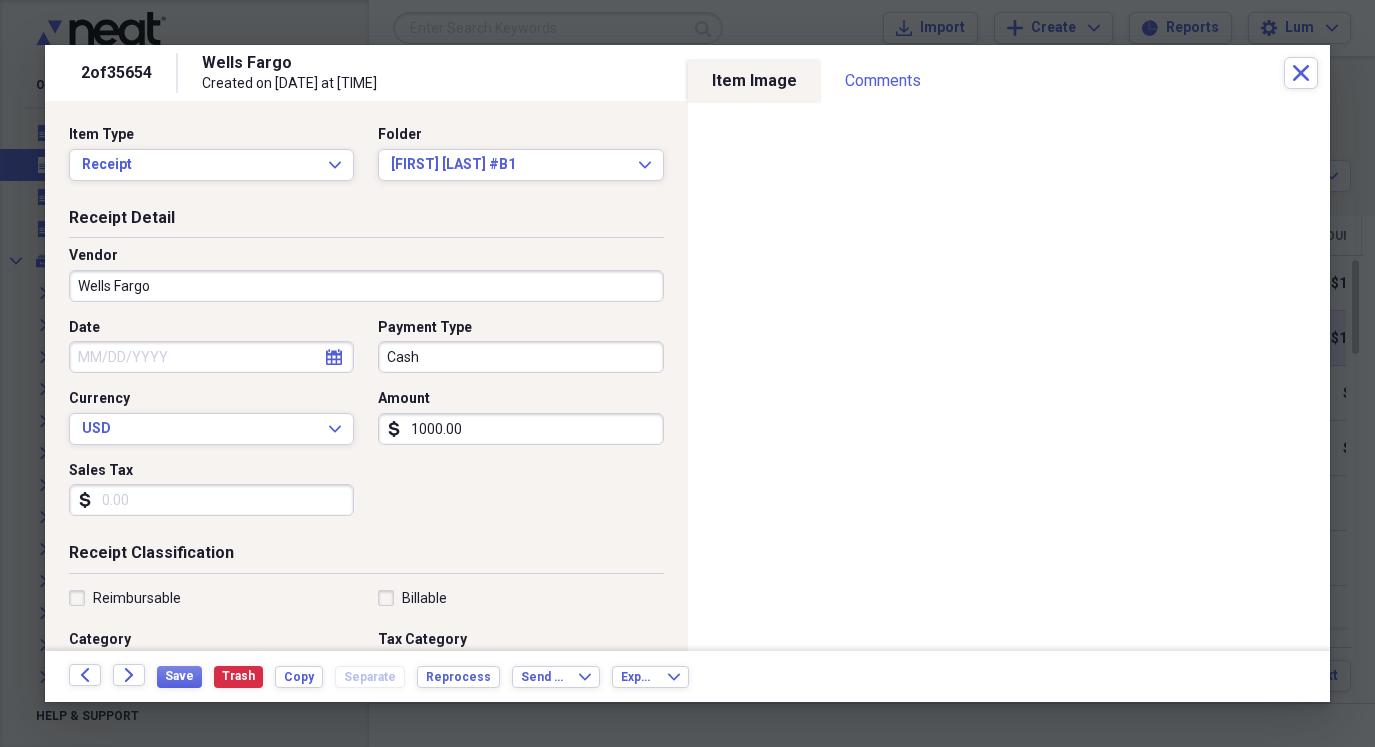 click on "Cash" at bounding box center [520, 357] 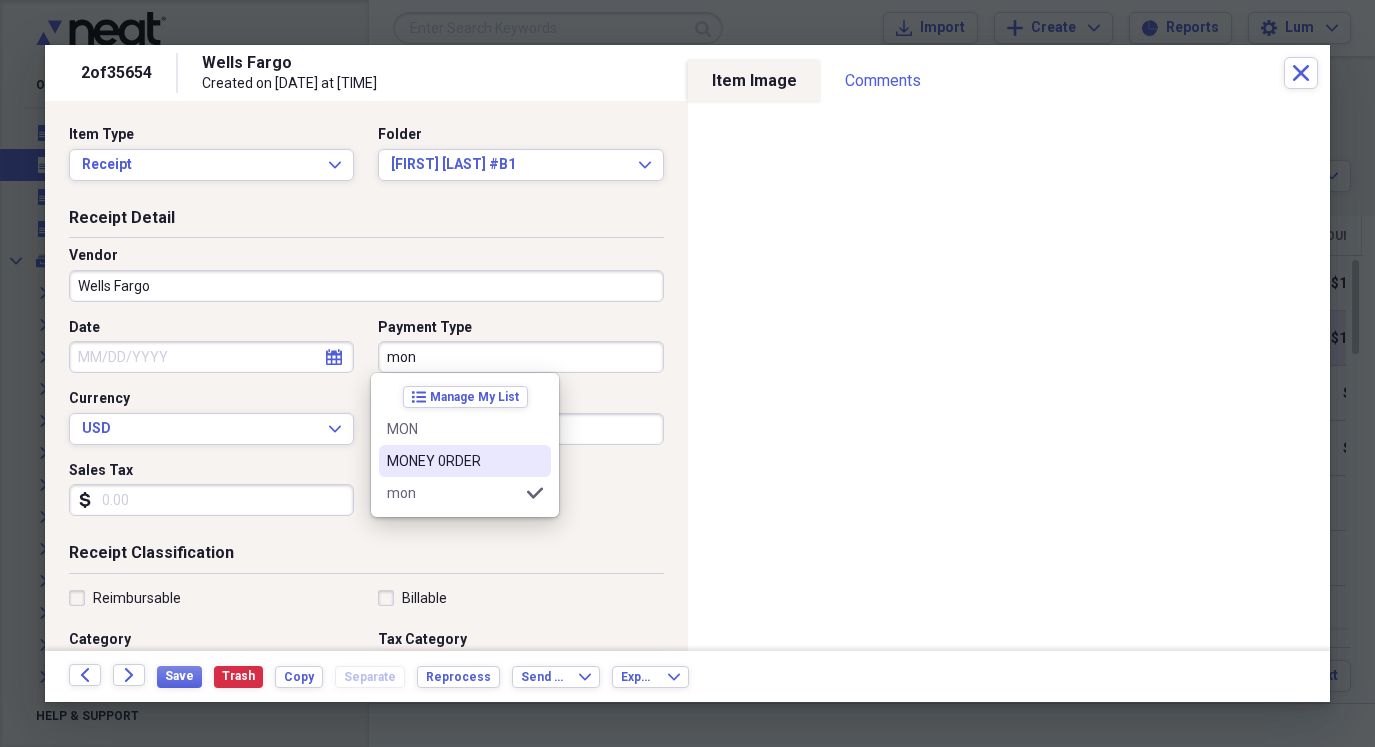 click on "MONEY 0RDER" at bounding box center (453, 461) 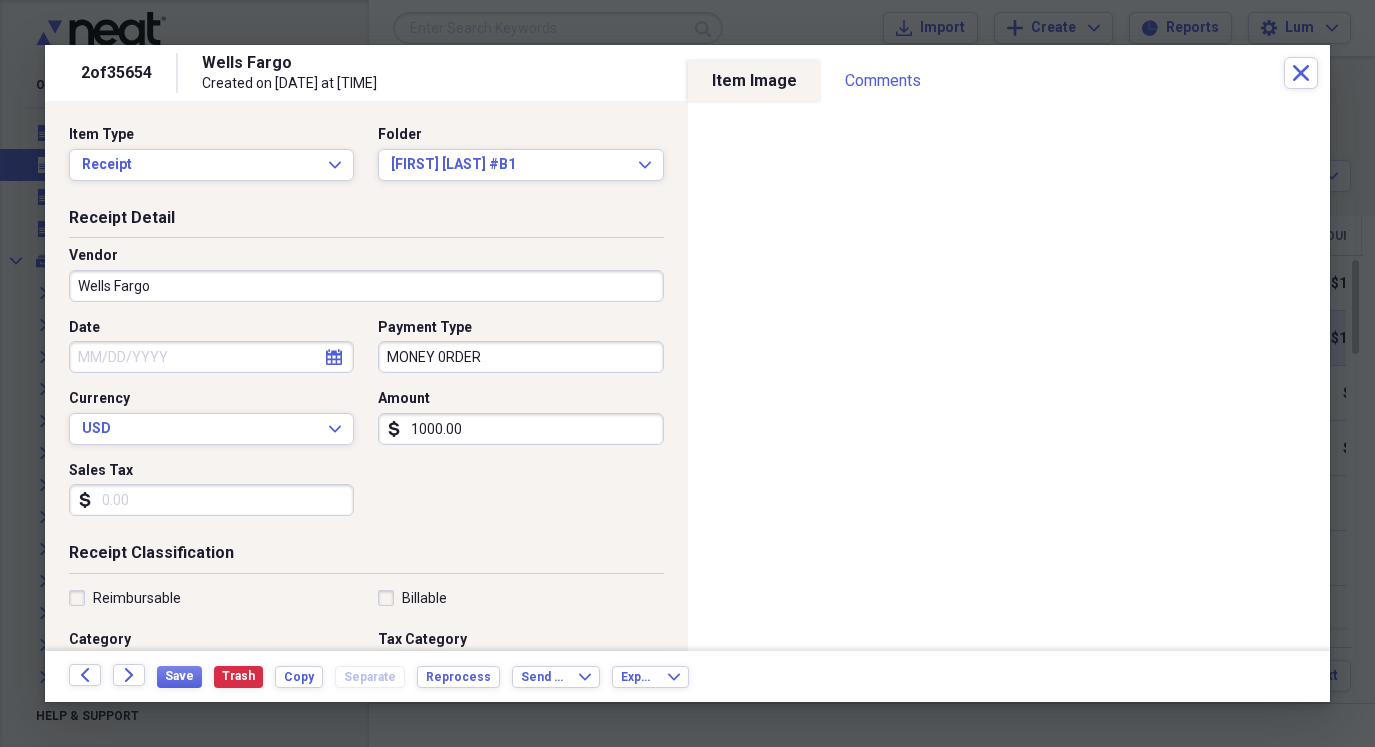 drag, startPoint x: 273, startPoint y: 356, endPoint x: 263, endPoint y: 369, distance: 16.40122 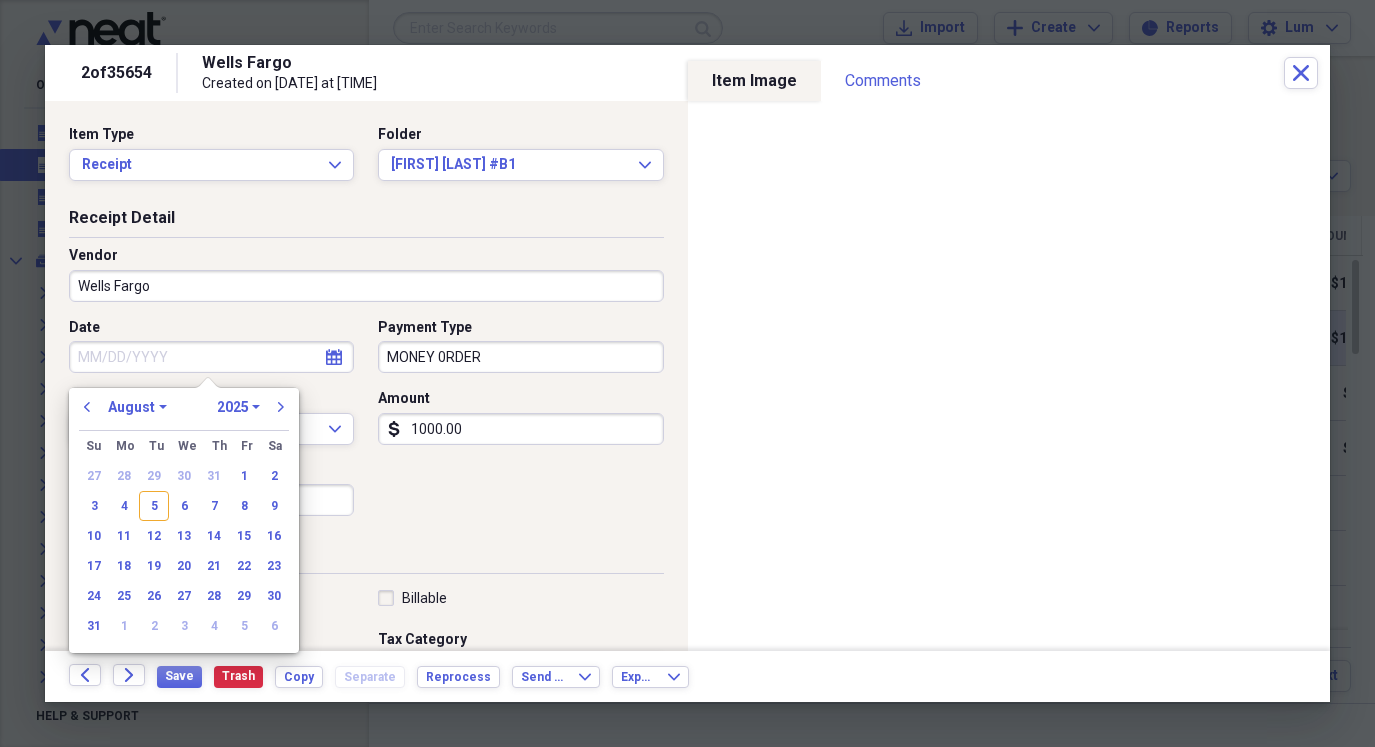 drag, startPoint x: 158, startPoint y: 500, endPoint x: 153, endPoint y: 517, distance: 17.720045 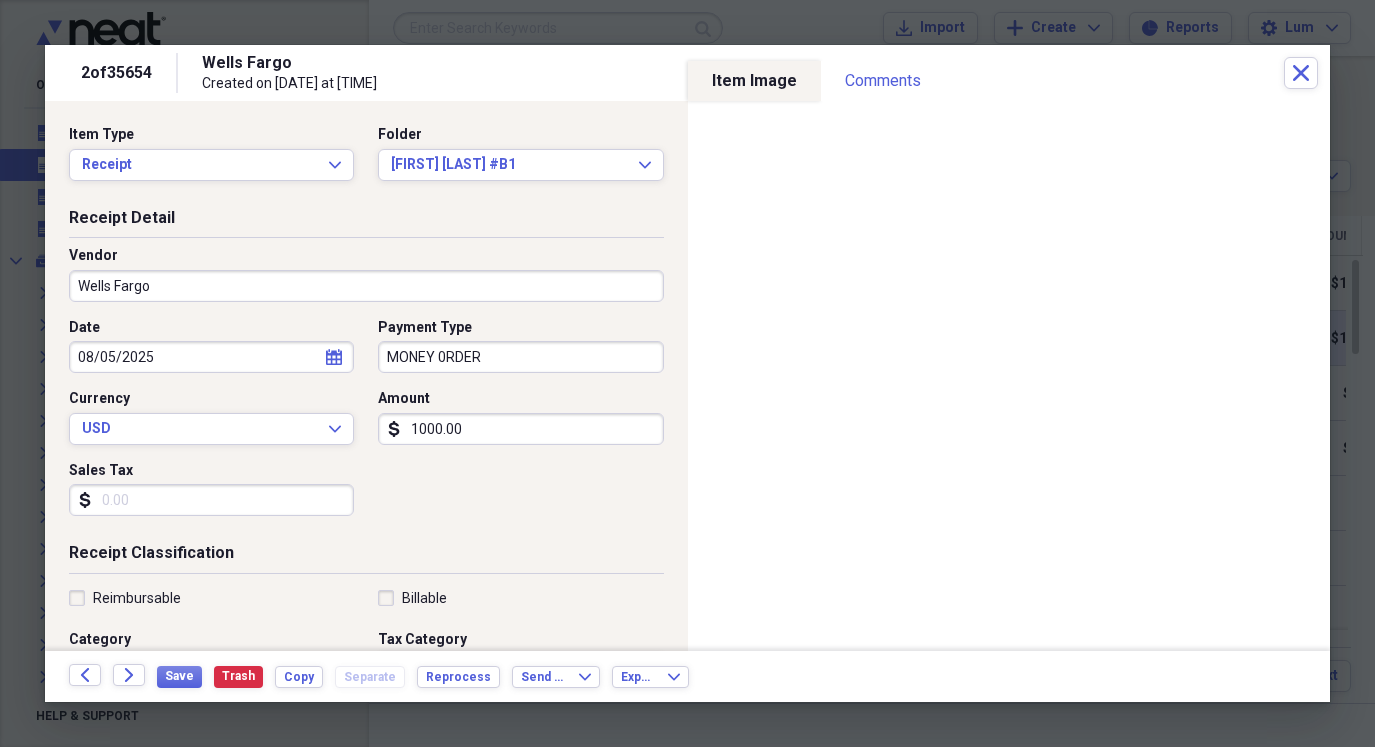 type on "08/05/2025" 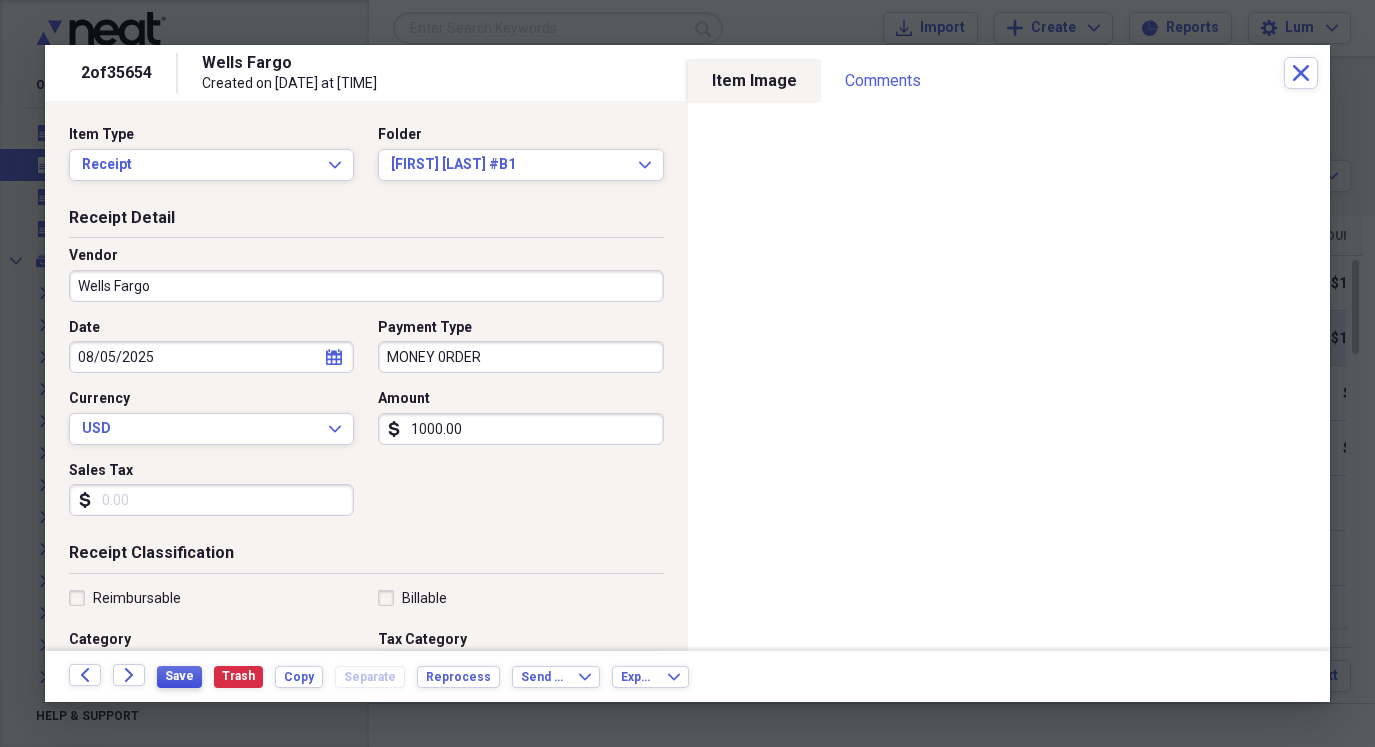 click on "Save" at bounding box center (179, 676) 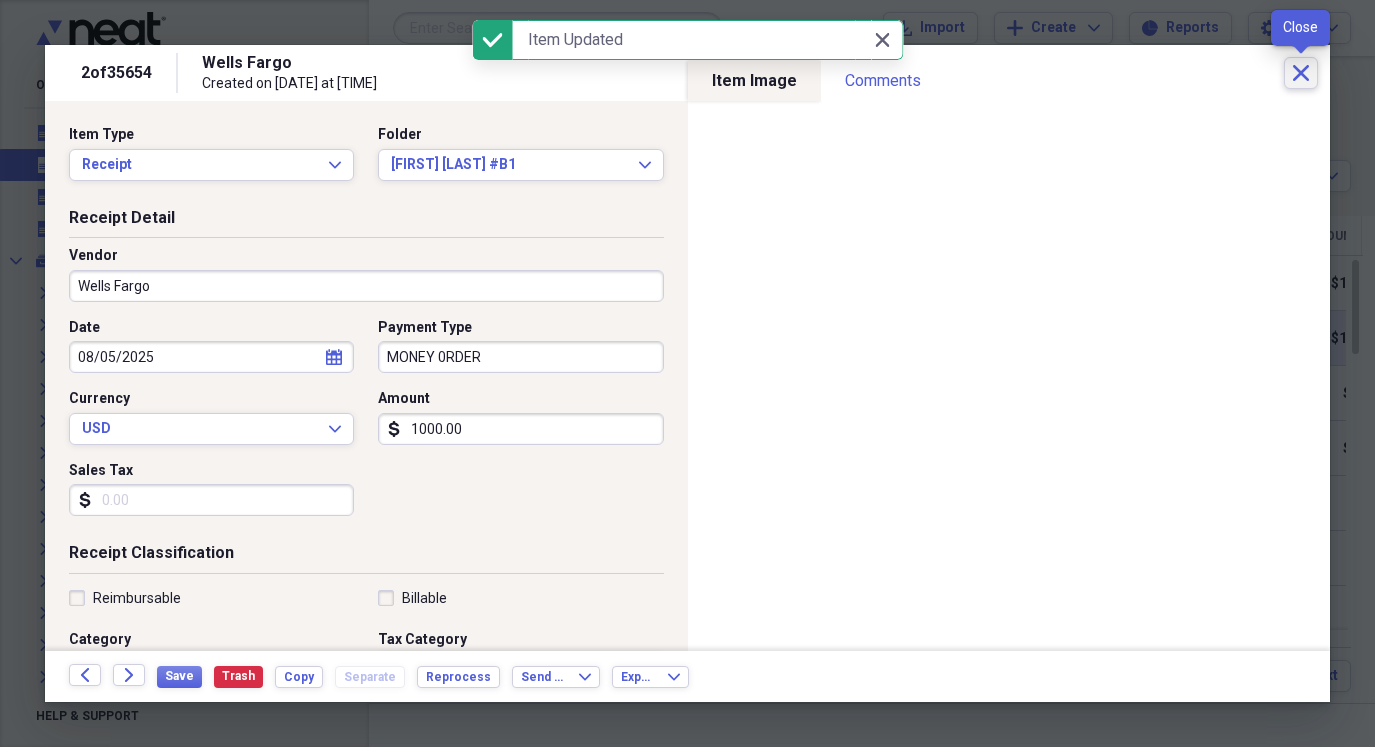 click on "Close" at bounding box center (1301, 73) 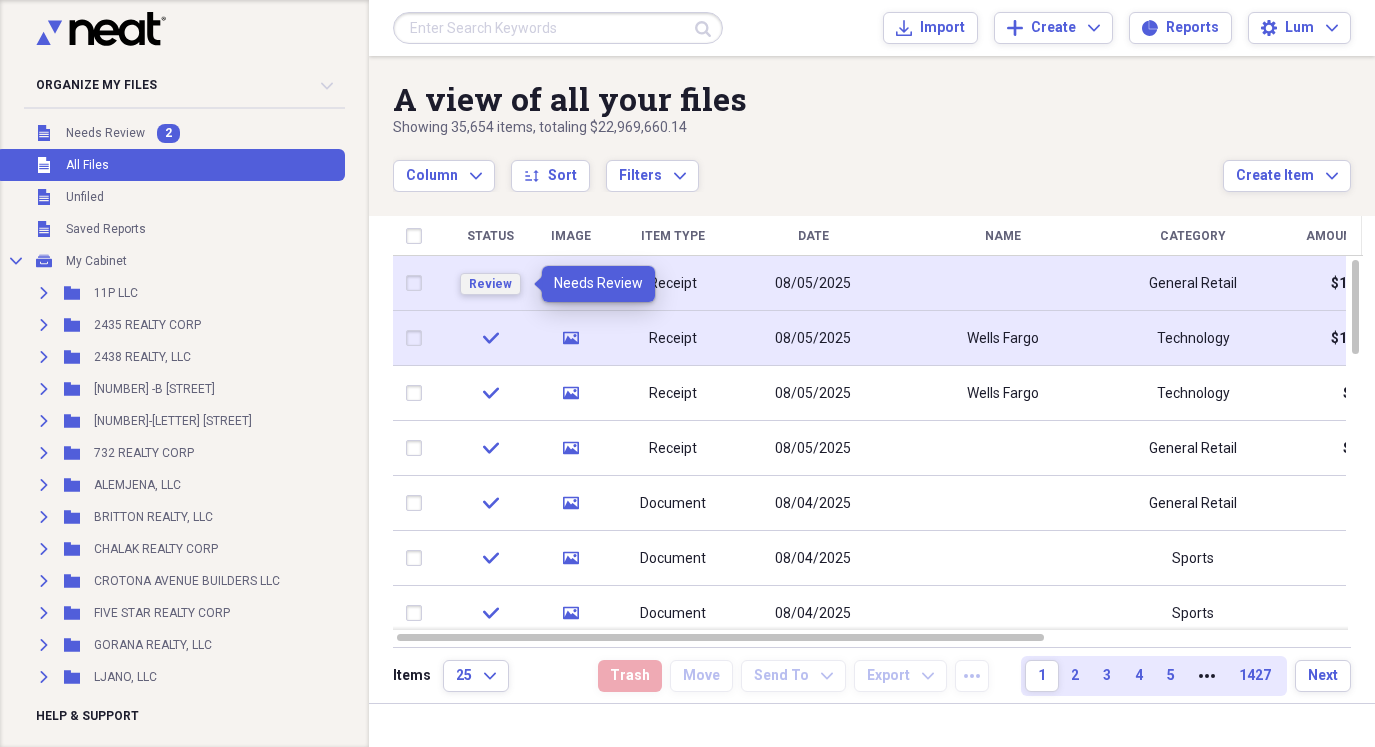 click on "Review" at bounding box center [490, 284] 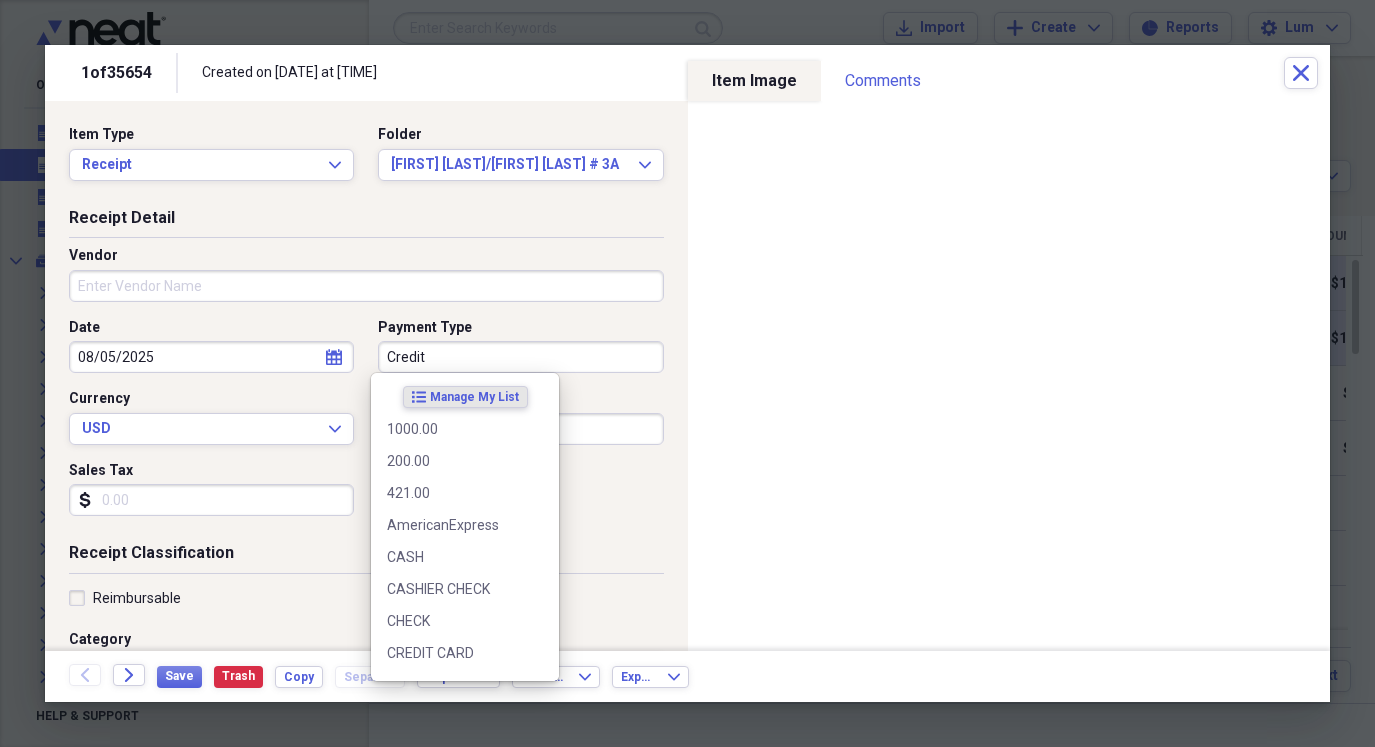 click on "Credit" at bounding box center [520, 357] 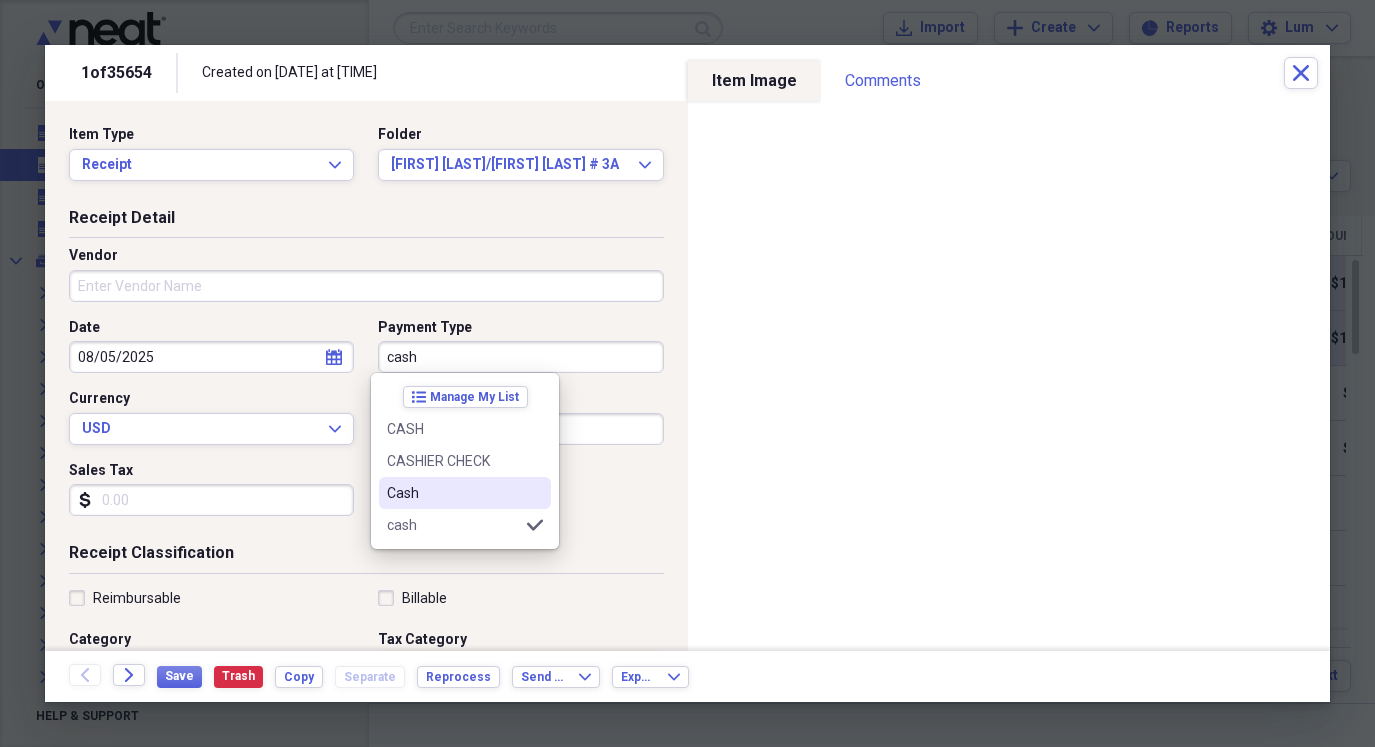 click on "Cash" at bounding box center (465, 493) 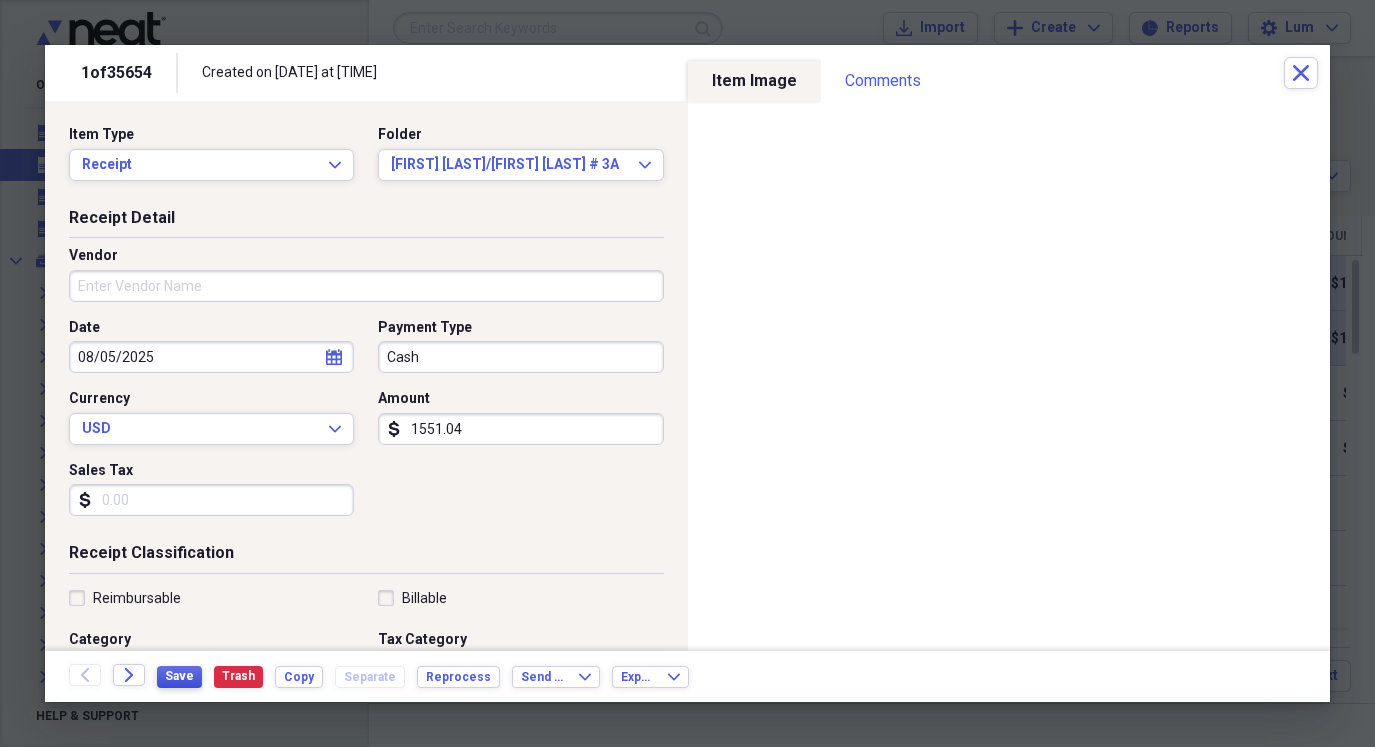 click on "Save" at bounding box center (179, 677) 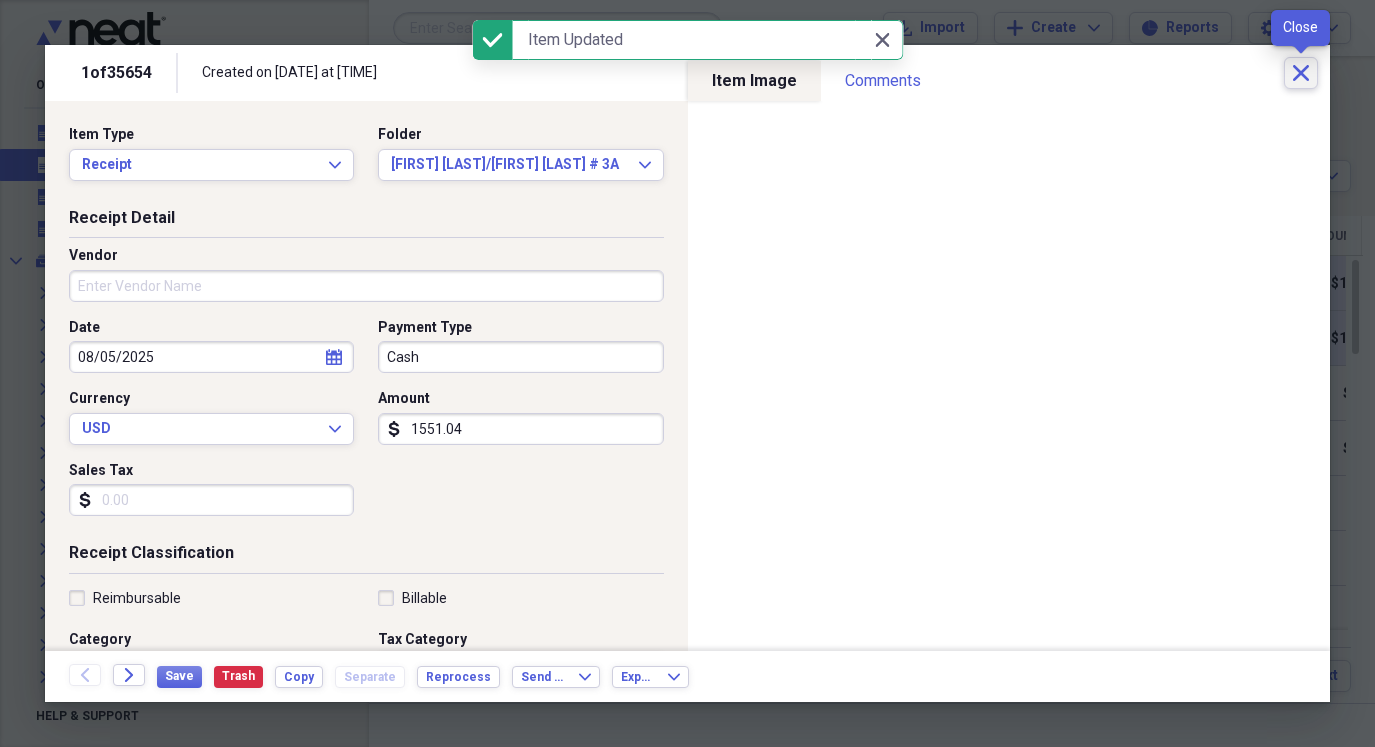 click on "Close" 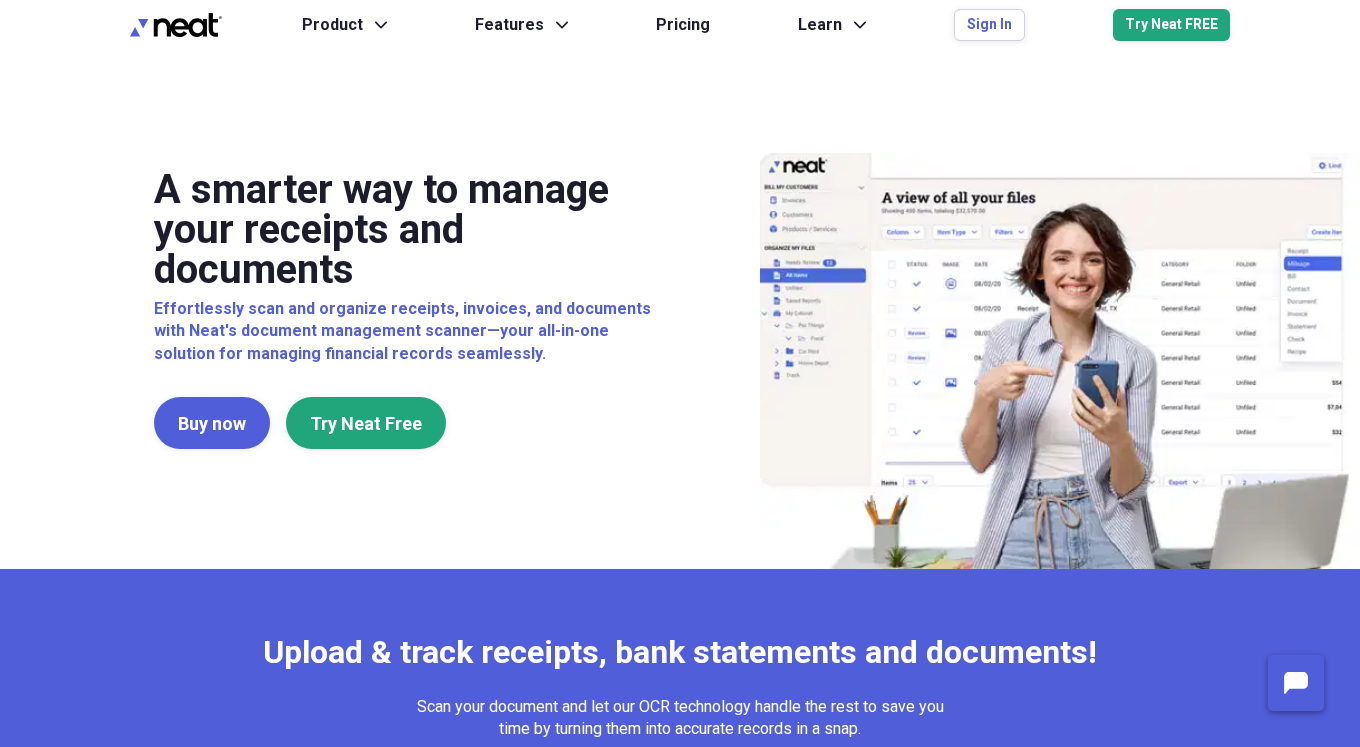 scroll, scrollTop: 0, scrollLeft: 0, axis: both 